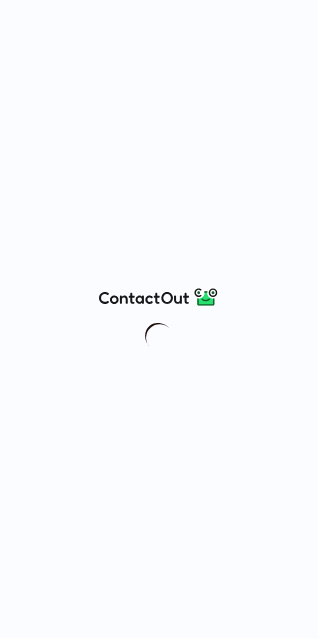 scroll, scrollTop: 0, scrollLeft: 0, axis: both 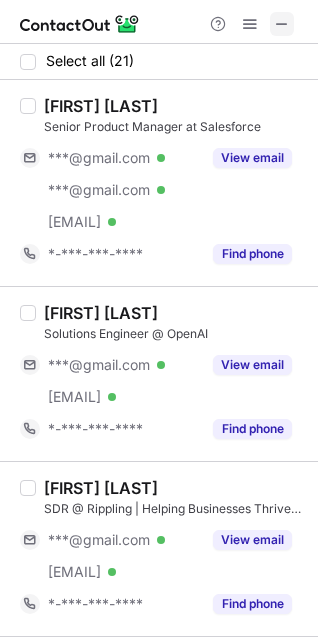 click at bounding box center [282, 24] 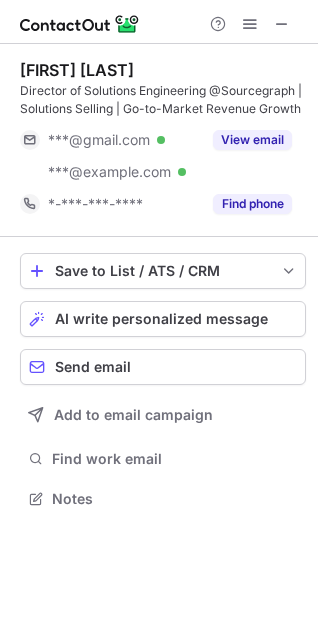 scroll, scrollTop: 0, scrollLeft: 0, axis: both 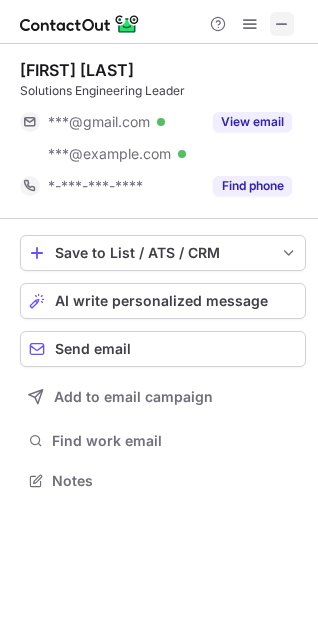 click at bounding box center [282, 24] 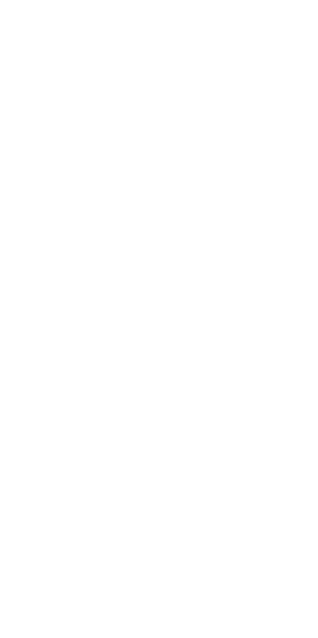 scroll, scrollTop: 0, scrollLeft: 0, axis: both 